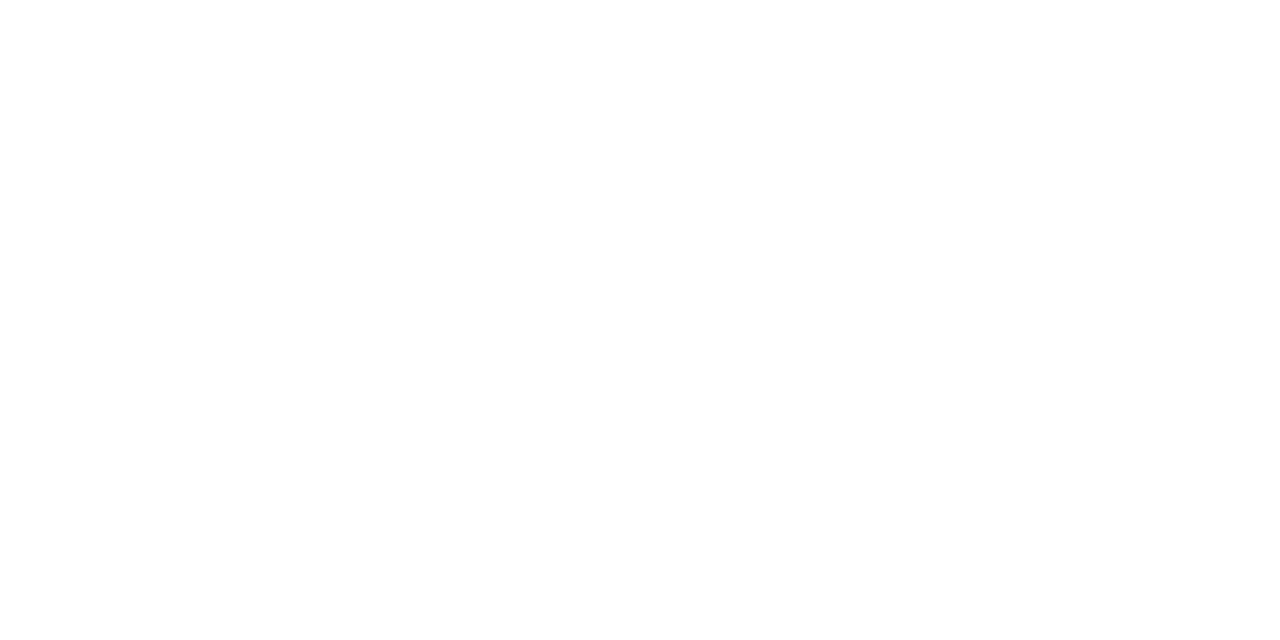 scroll, scrollTop: 0, scrollLeft: 0, axis: both 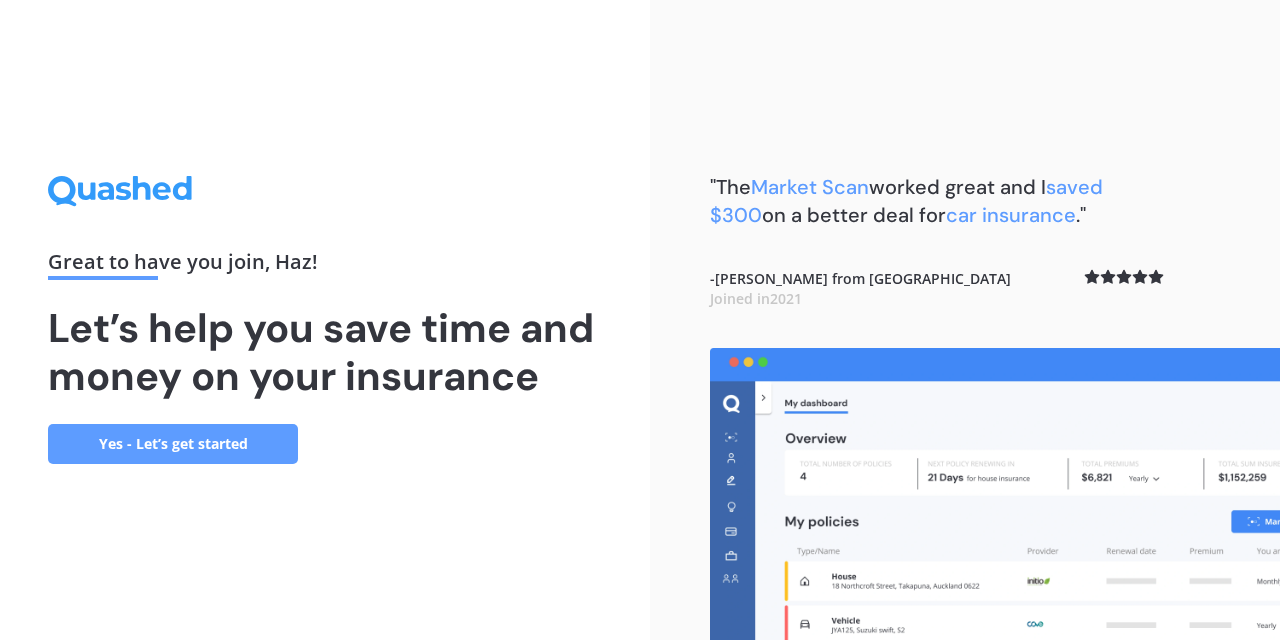 click on "Yes - Let’s get started" at bounding box center (173, 444) 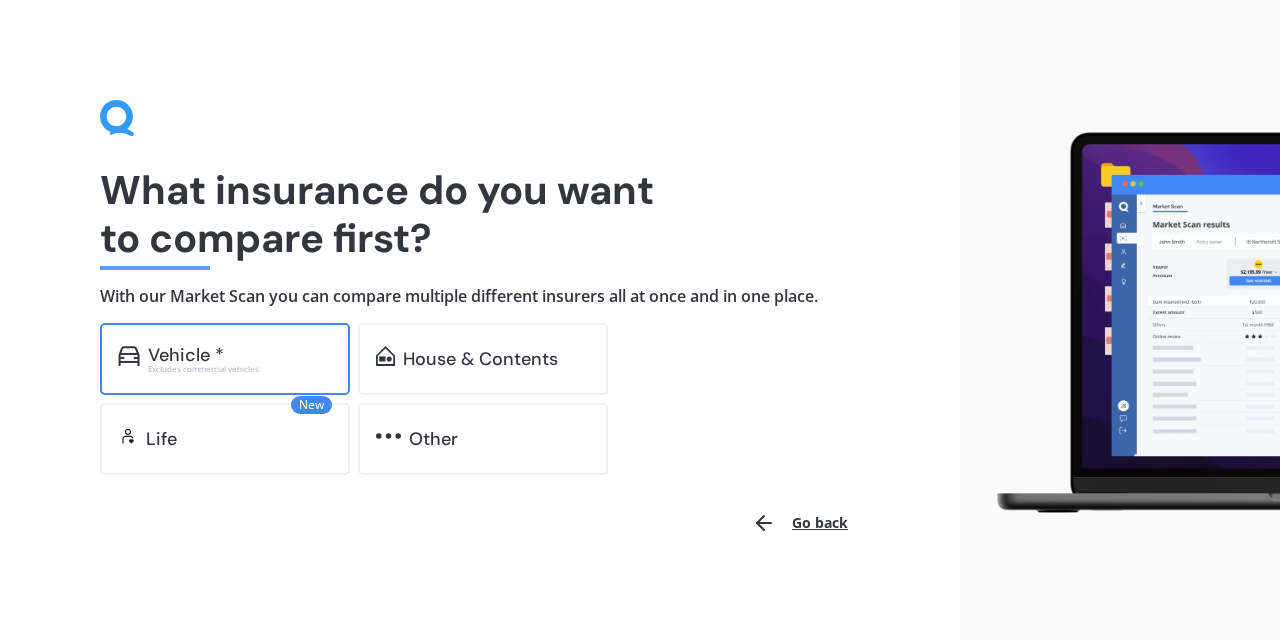 click on "Vehicle *" at bounding box center (240, 355) 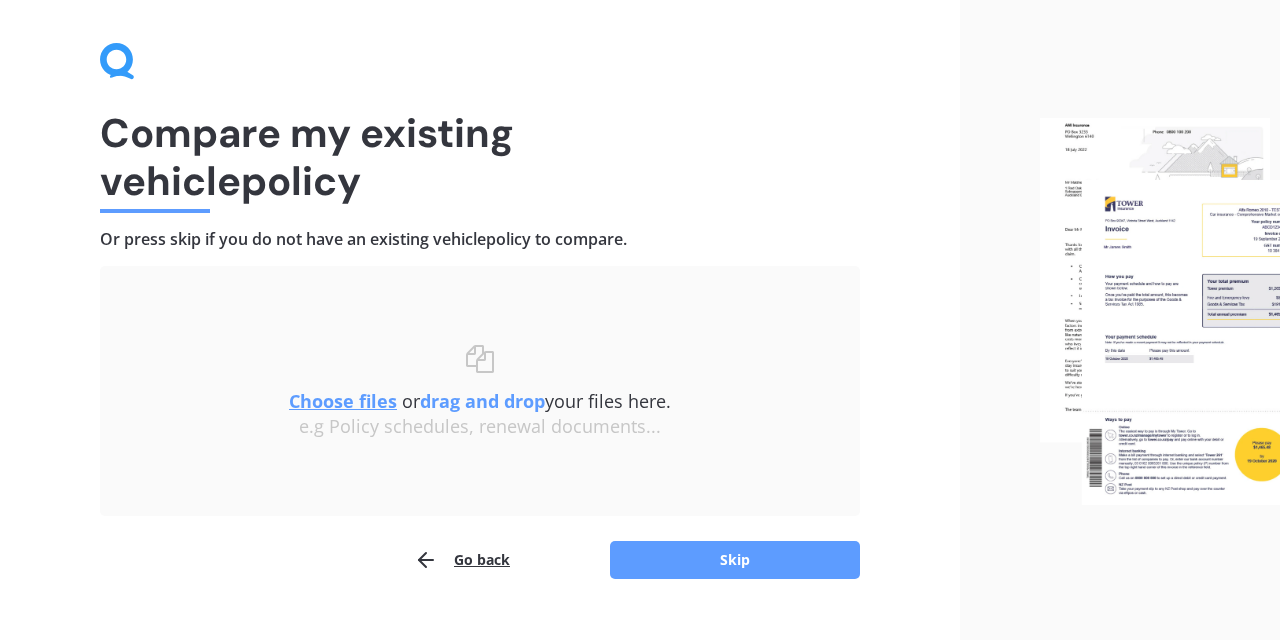 scroll, scrollTop: 96, scrollLeft: 0, axis: vertical 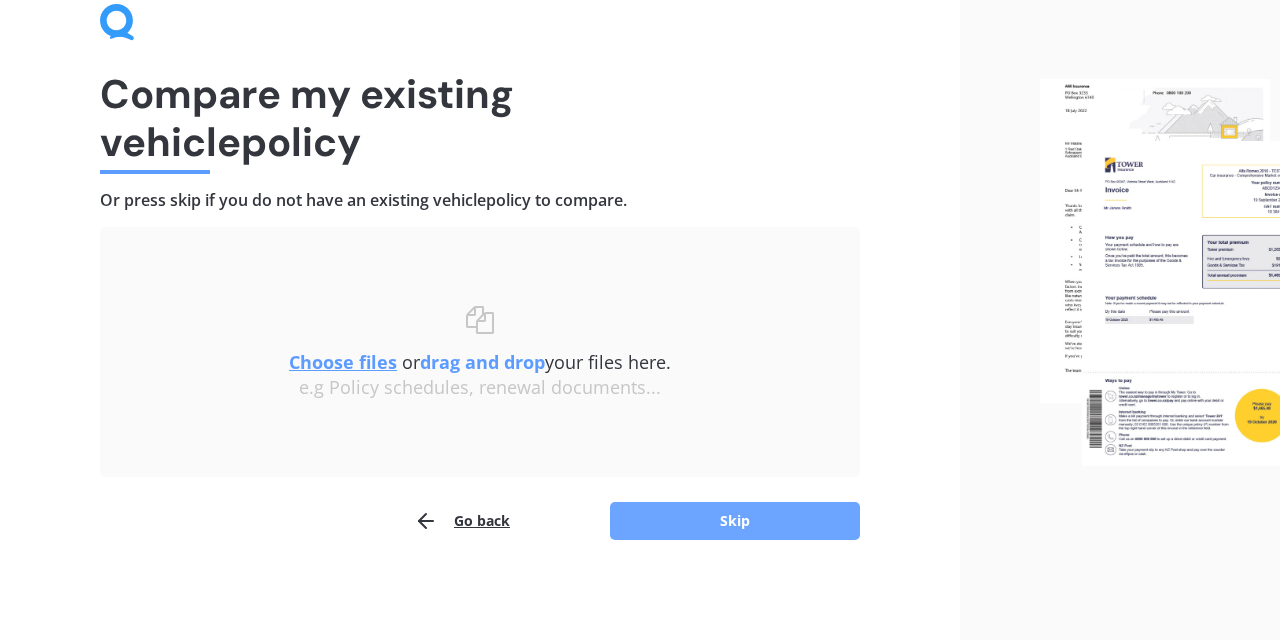 click on "Skip" at bounding box center [735, 521] 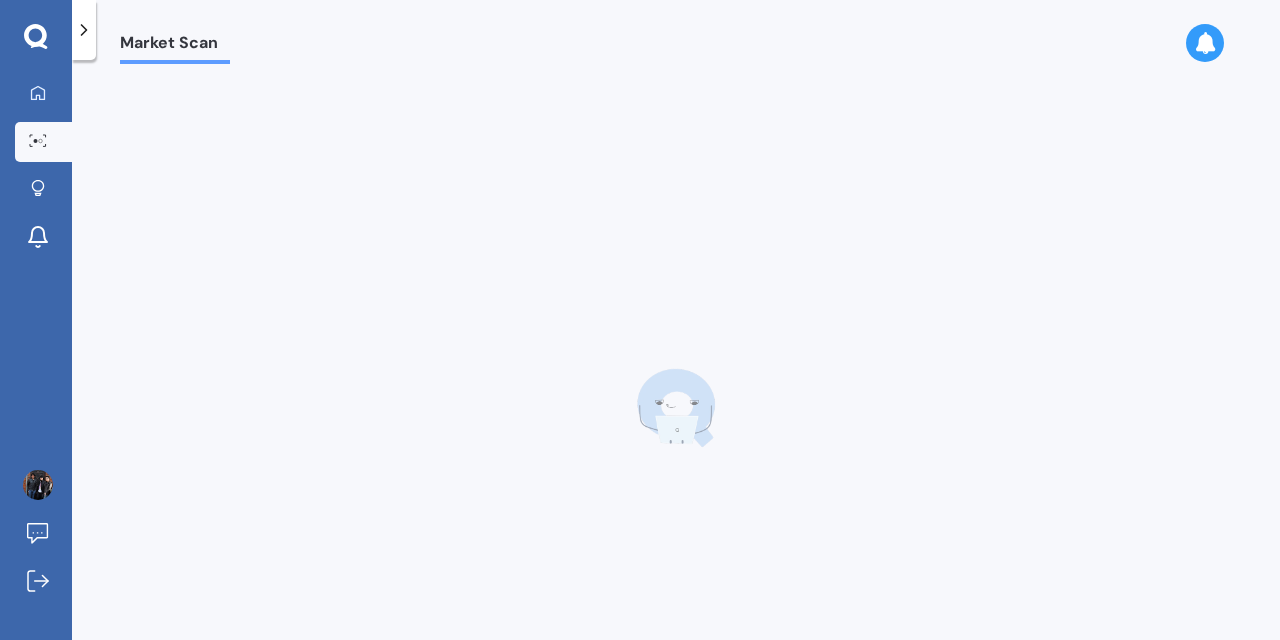 scroll, scrollTop: 0, scrollLeft: 0, axis: both 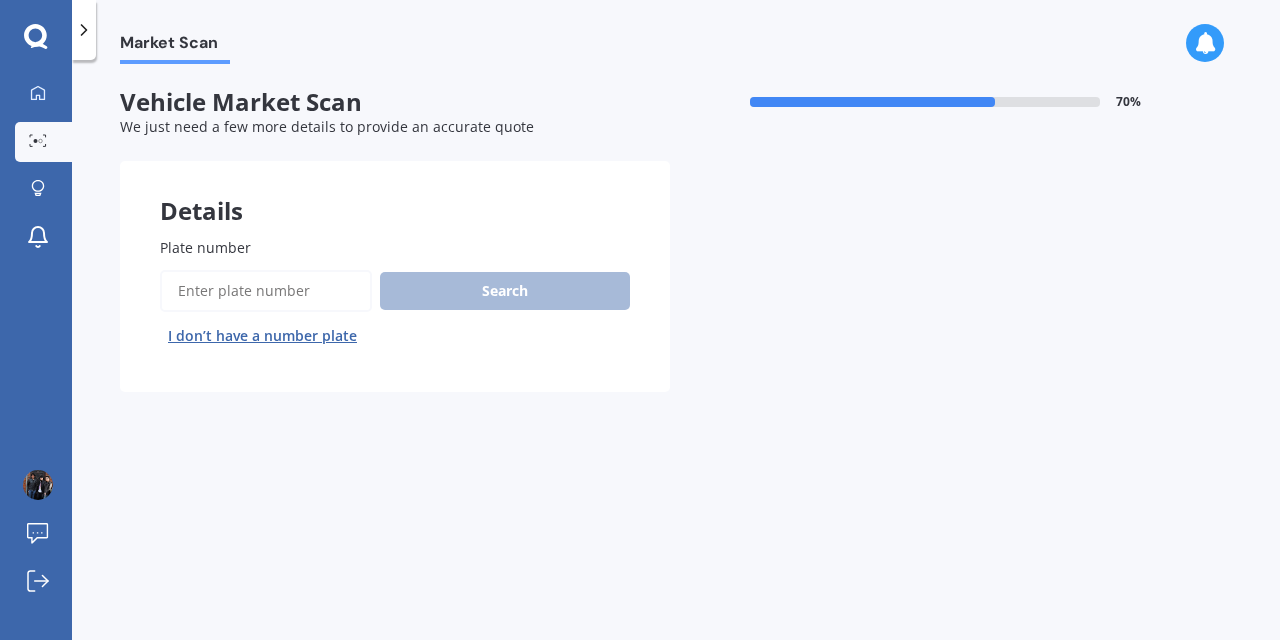 click on "Plate number" at bounding box center (266, 291) 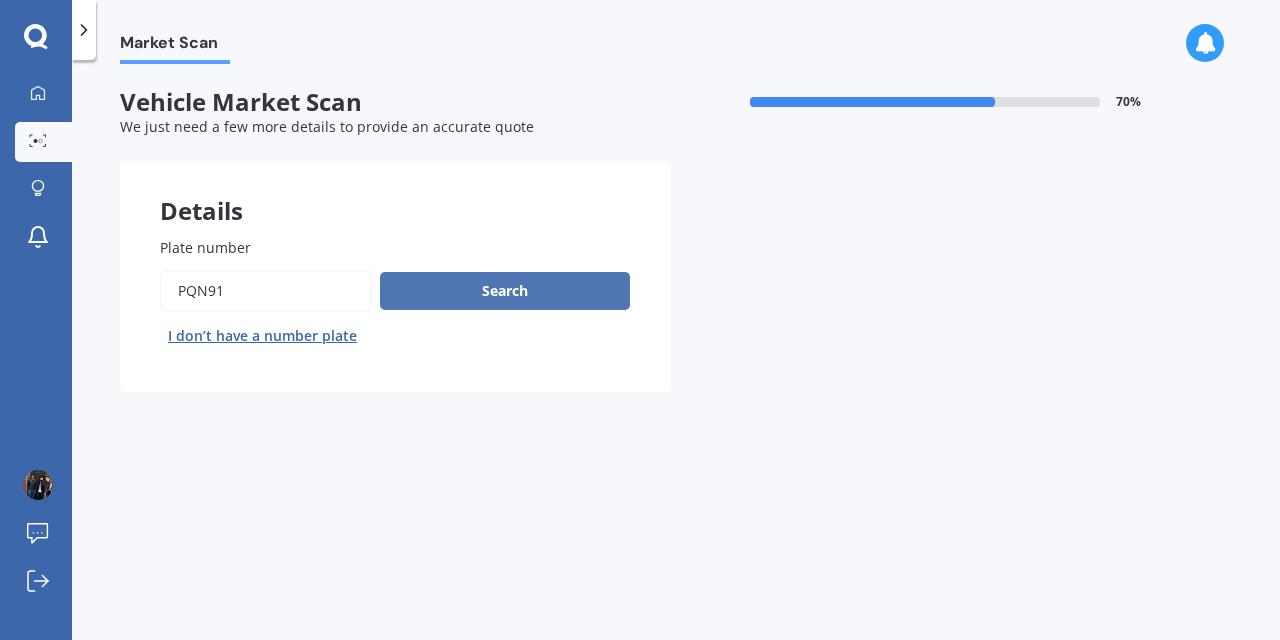 type on "pqn91" 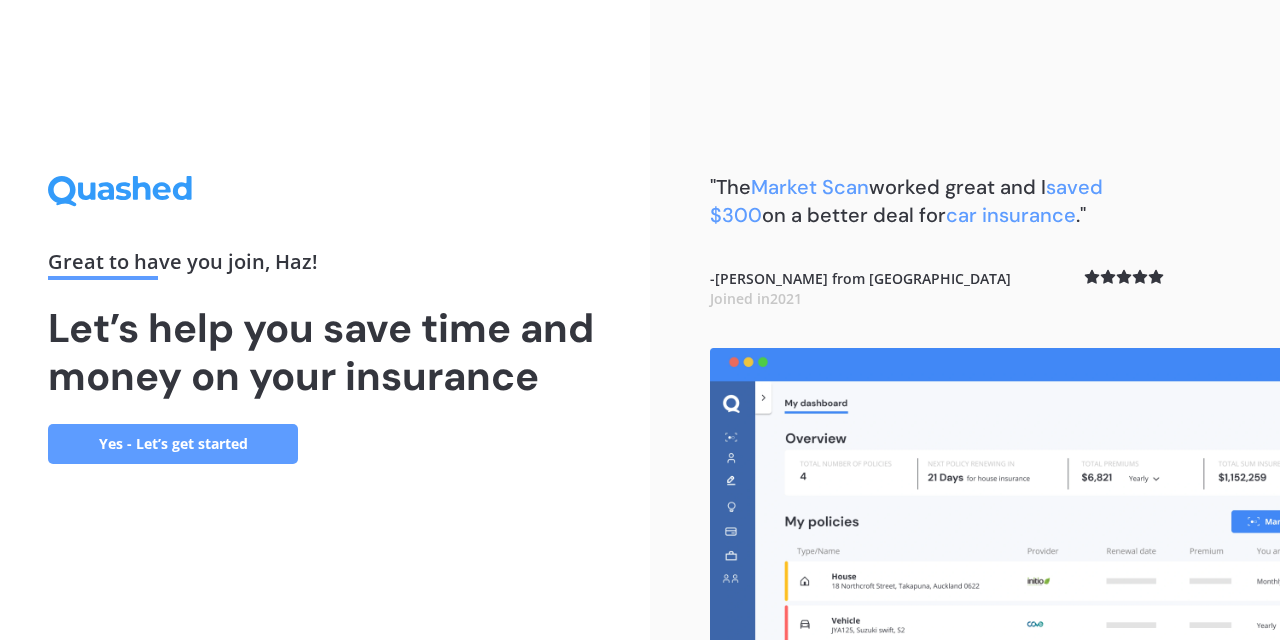 scroll, scrollTop: 0, scrollLeft: 0, axis: both 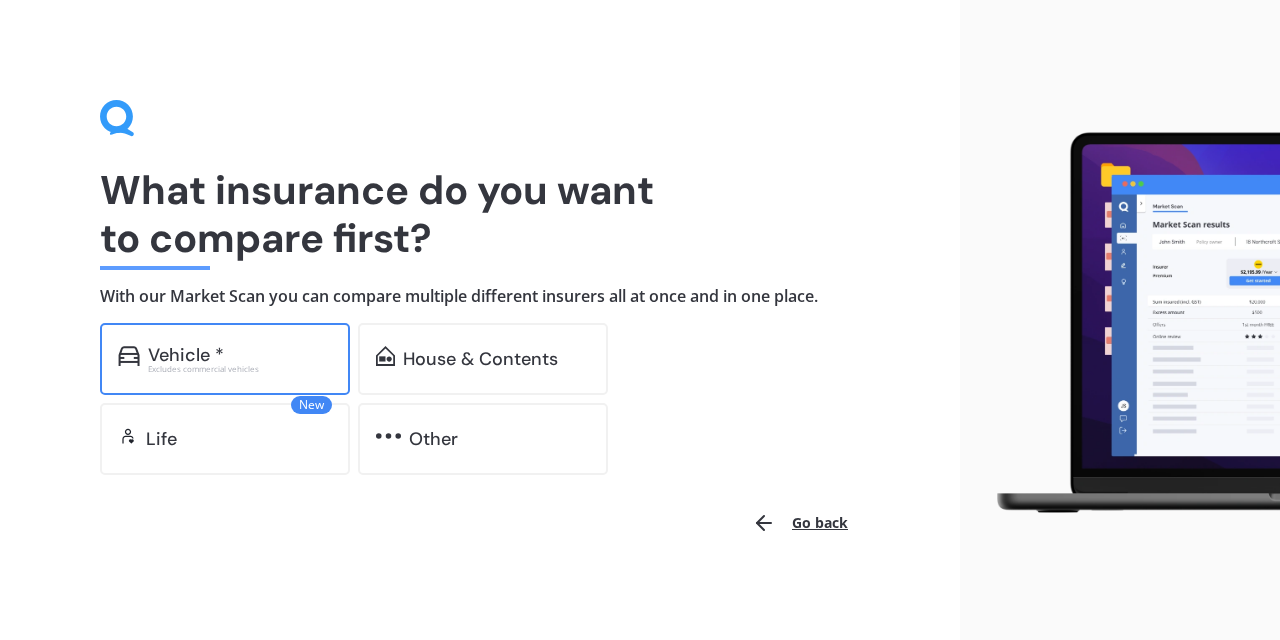 click on "Vehicle *" at bounding box center (240, 355) 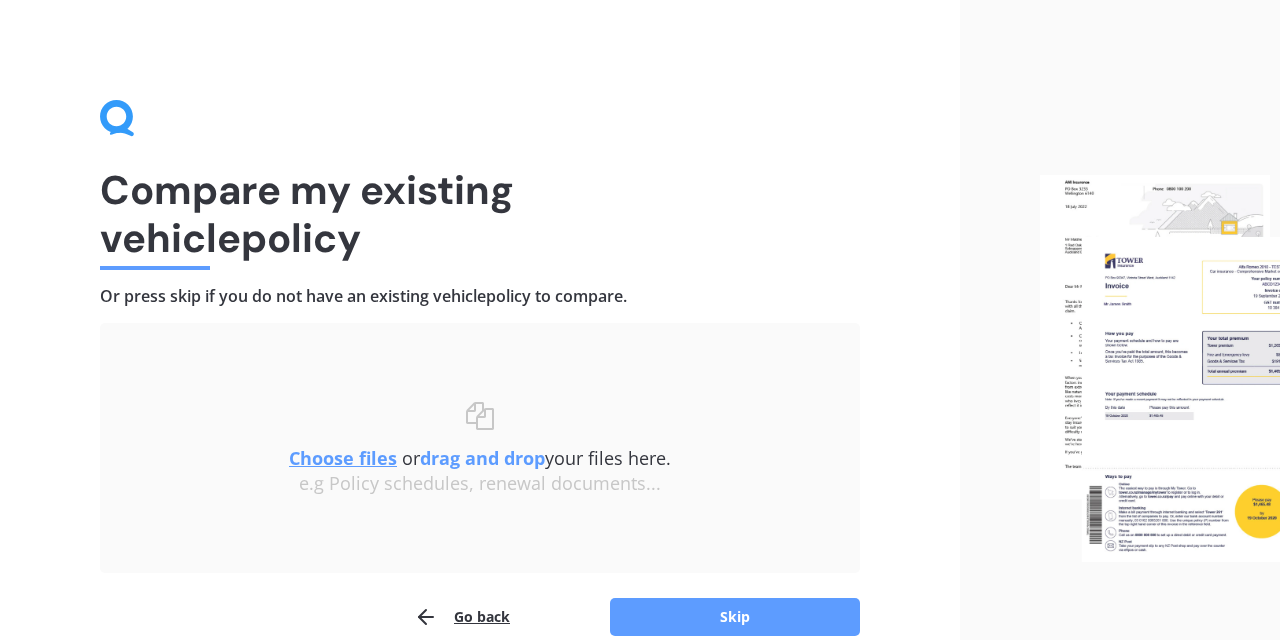 scroll, scrollTop: 96, scrollLeft: 0, axis: vertical 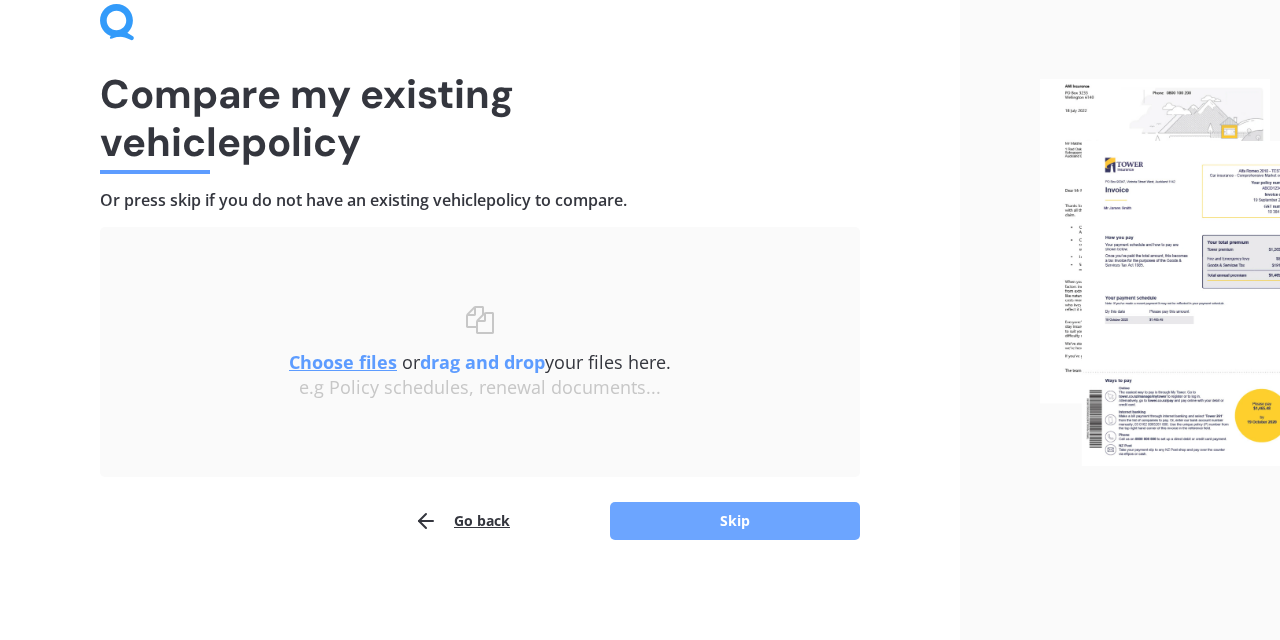 click on "Skip" at bounding box center (735, 521) 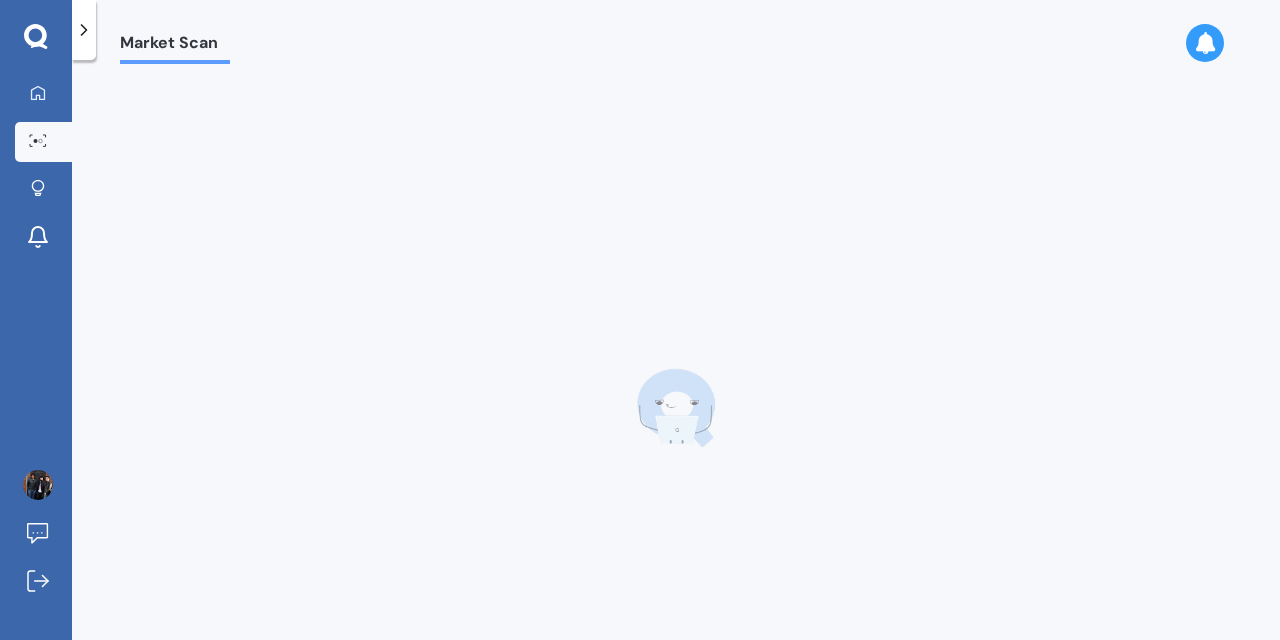 scroll, scrollTop: 0, scrollLeft: 0, axis: both 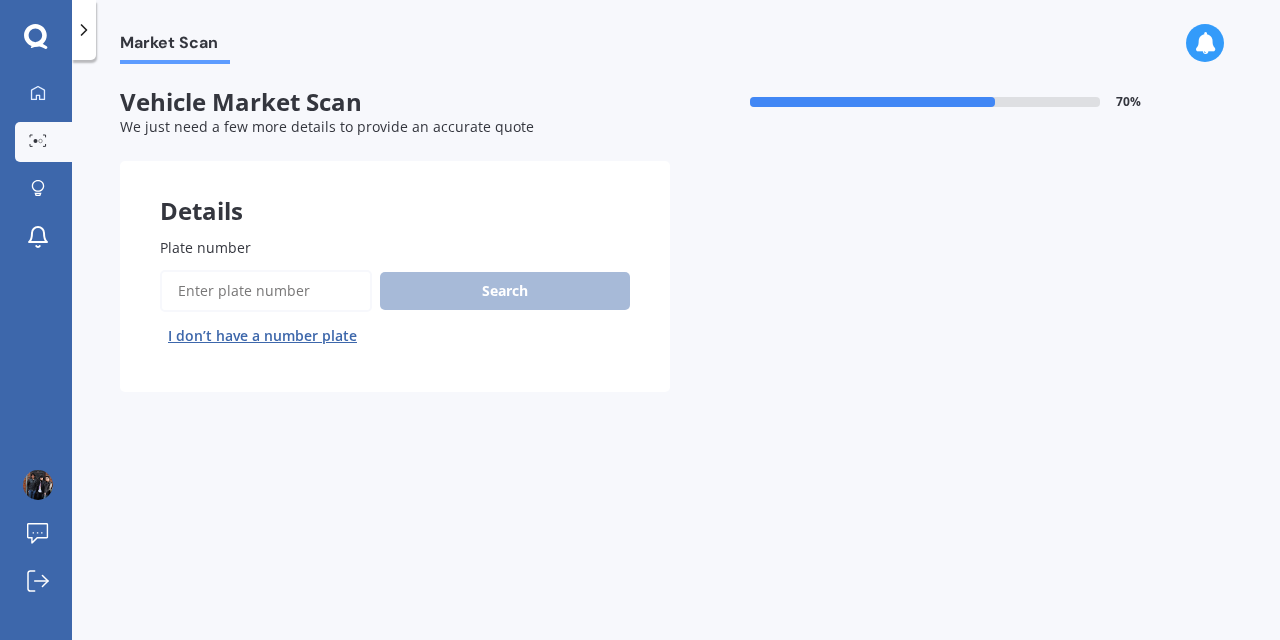 click on "Plate number" at bounding box center [266, 291] 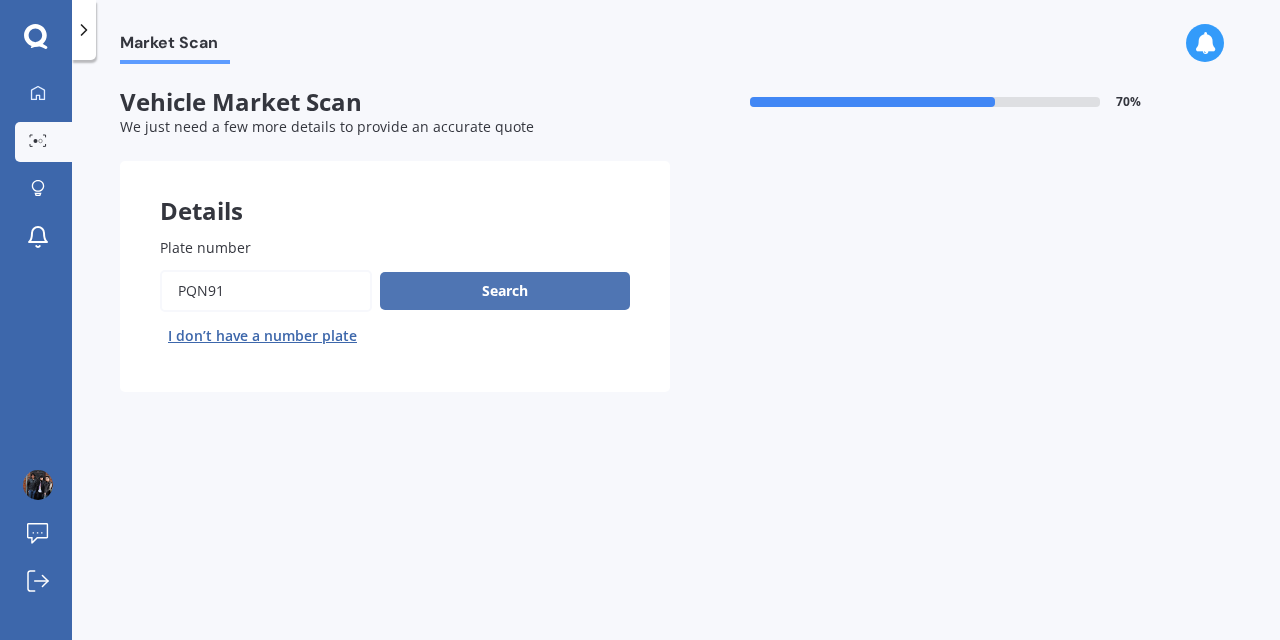 type on "pqn91" 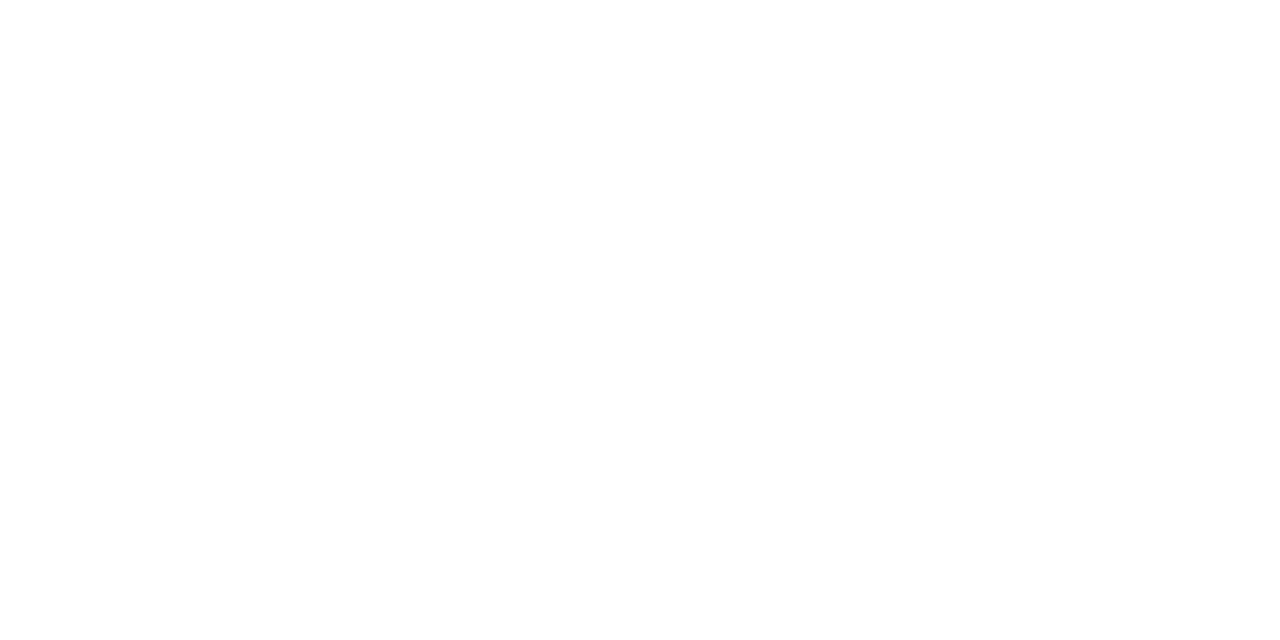 scroll, scrollTop: 0, scrollLeft: 0, axis: both 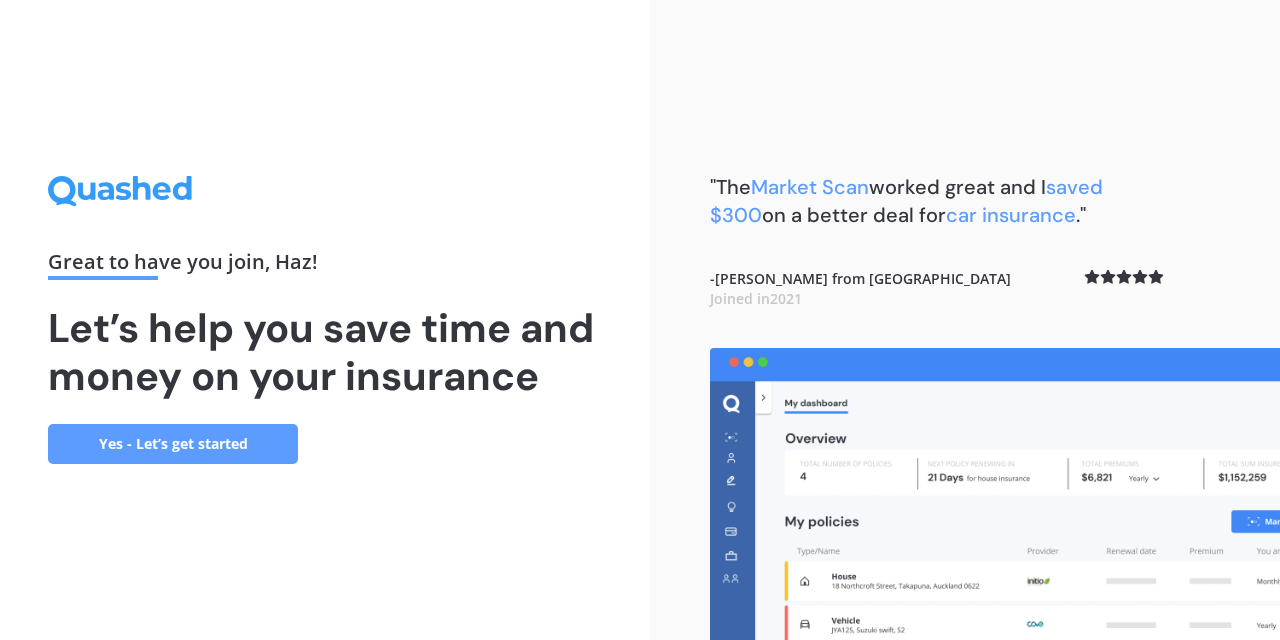 click on "Yes - Let’s get started" at bounding box center [173, 444] 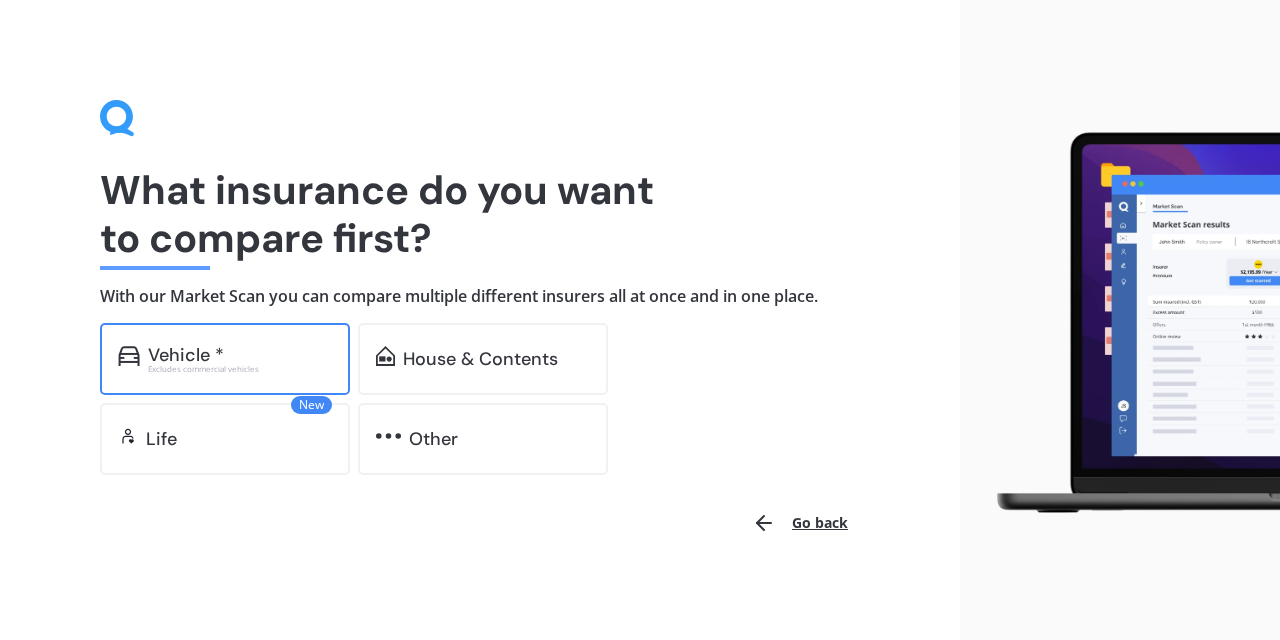 click on "Excludes commercial vehicles" at bounding box center (240, 369) 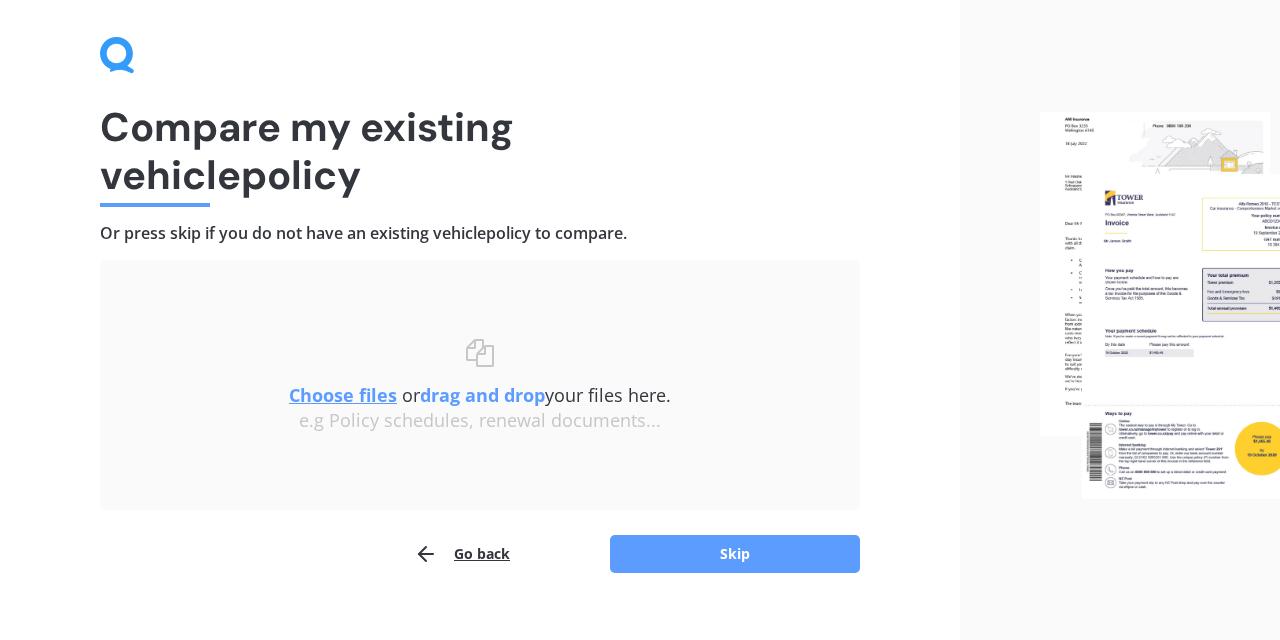 scroll, scrollTop: 96, scrollLeft: 0, axis: vertical 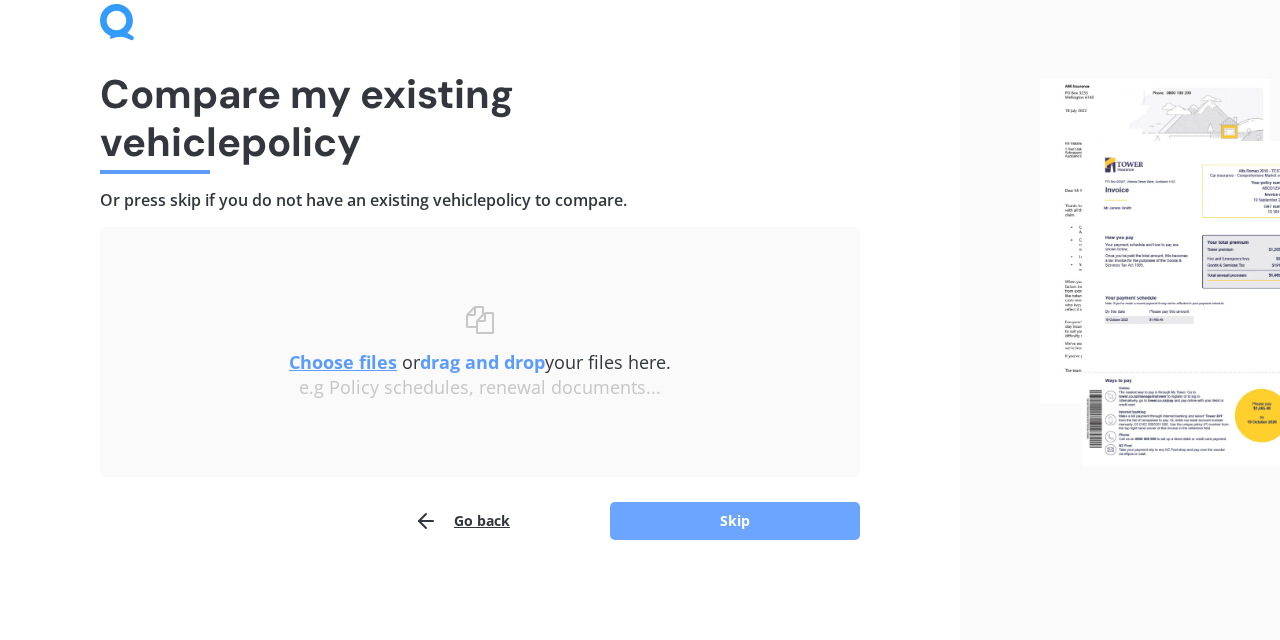 click on "Skip" at bounding box center (735, 521) 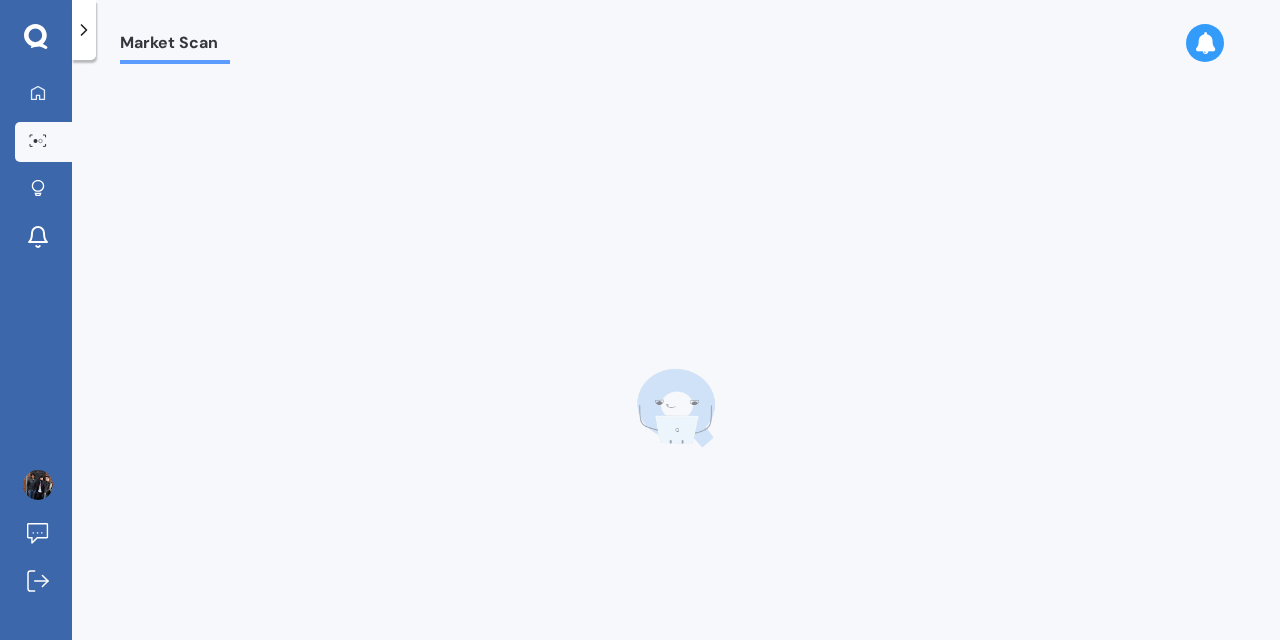 scroll, scrollTop: 0, scrollLeft: 0, axis: both 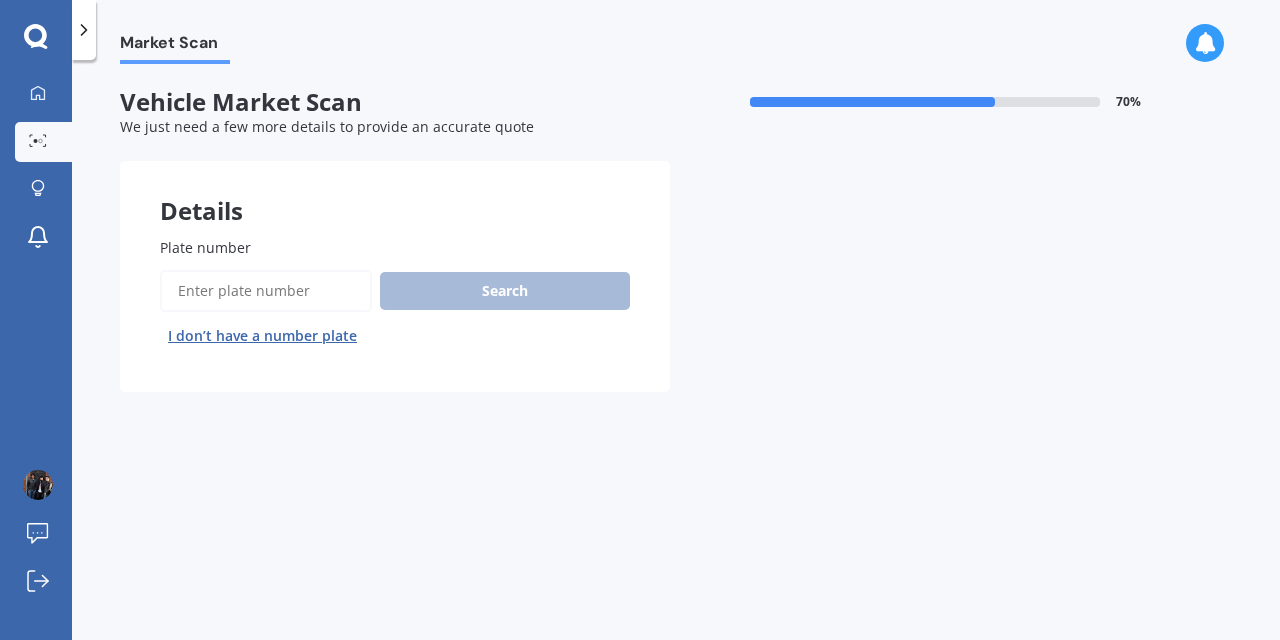 click on "Plate number" at bounding box center [266, 291] 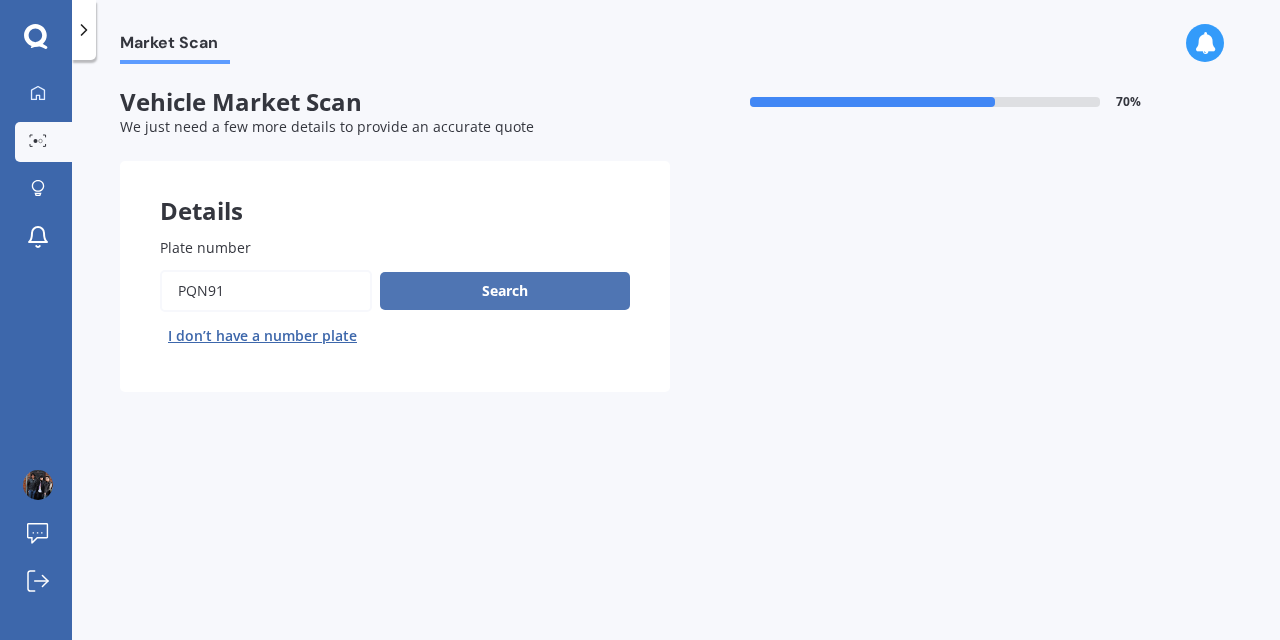 type on "pqn91" 